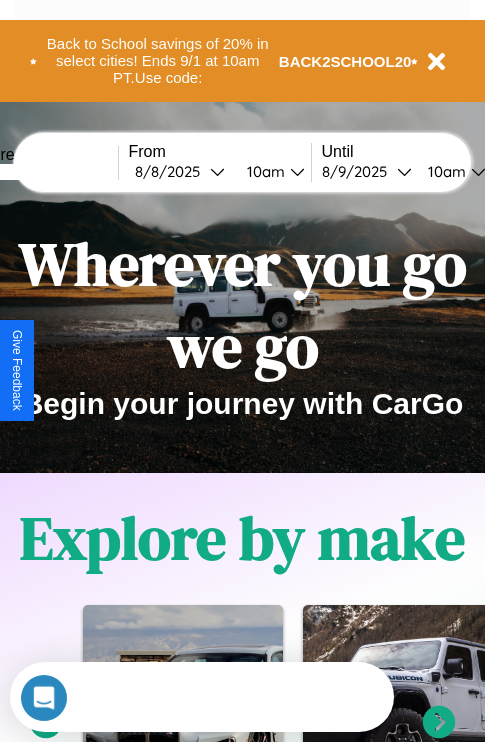 scroll, scrollTop: 0, scrollLeft: 0, axis: both 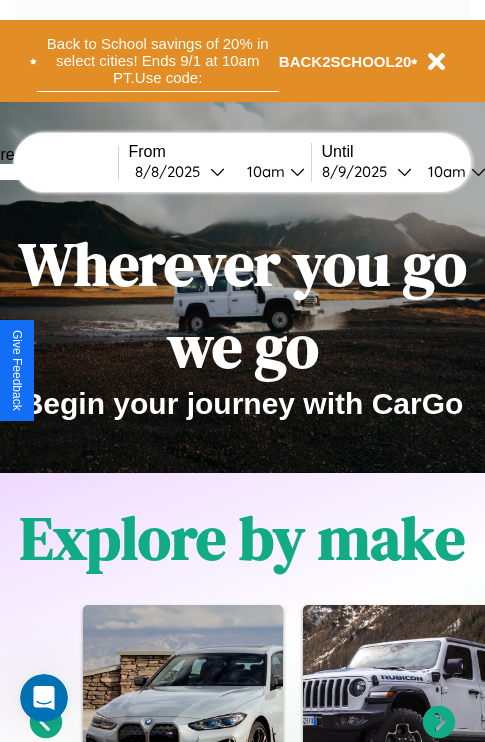 click on "Back to School savings of 20% in select cities! Ends 9/1 at 10am PT.  Use code:" at bounding box center [158, 61] 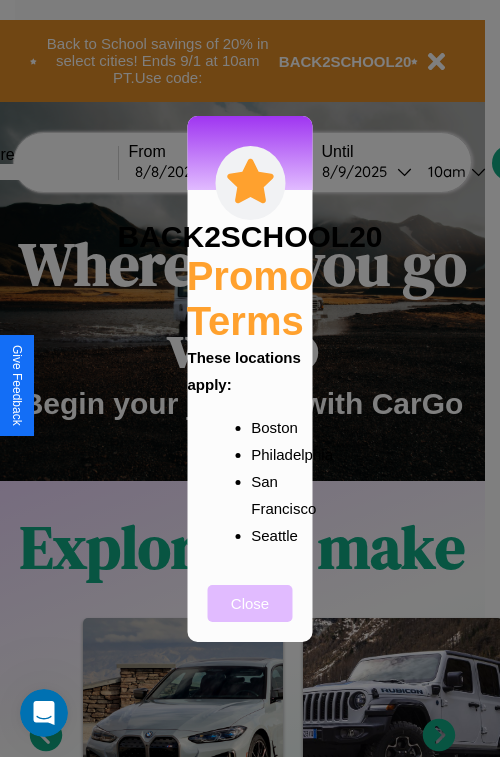 click on "Close" at bounding box center (250, 603) 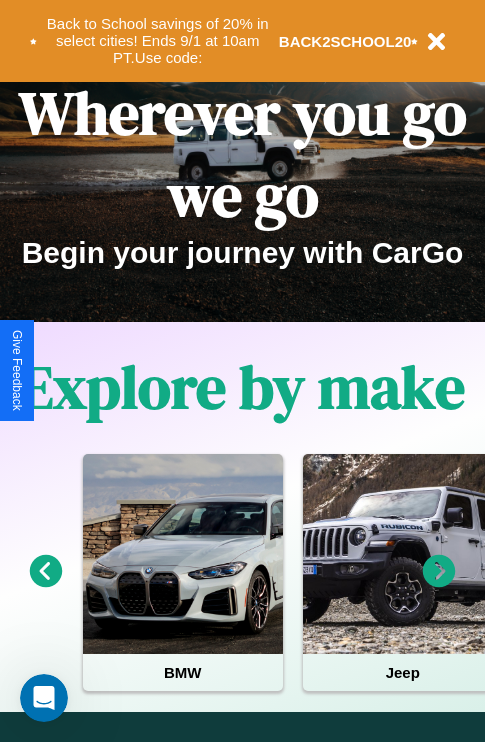scroll, scrollTop: 0, scrollLeft: 0, axis: both 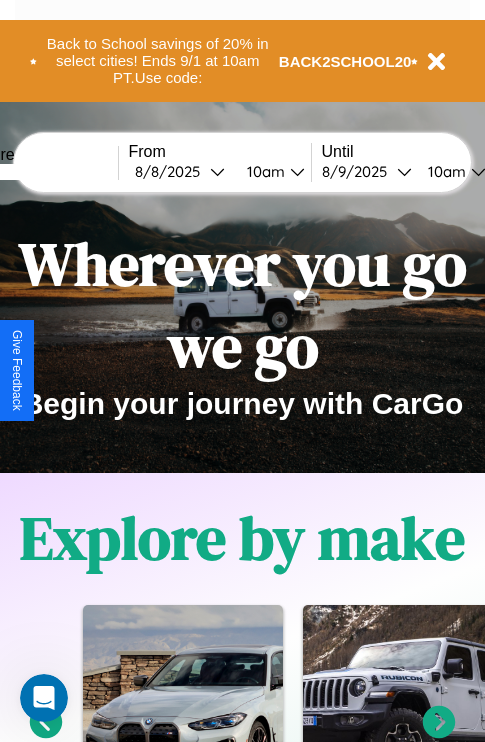 click at bounding box center [43, 172] 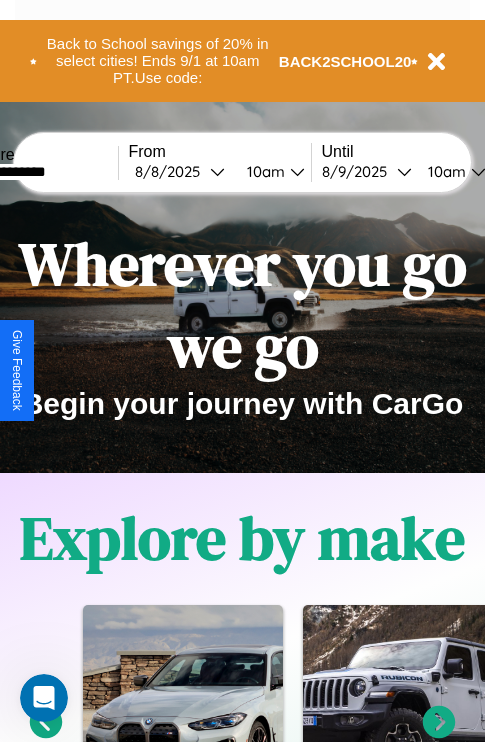 type on "**********" 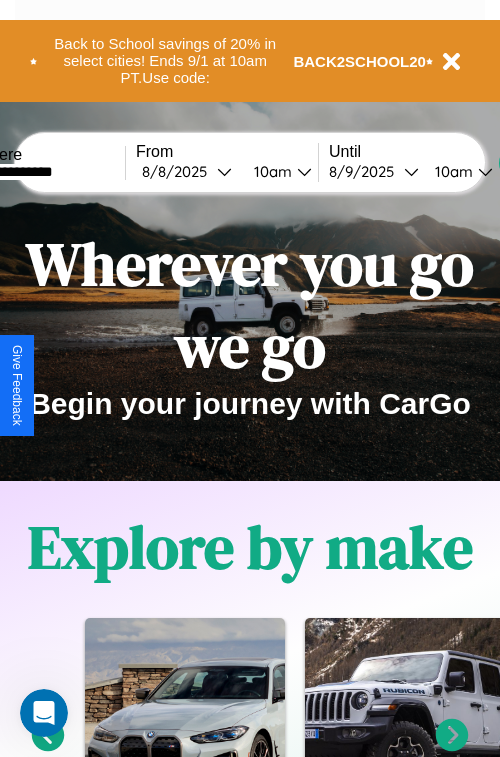 select on "*" 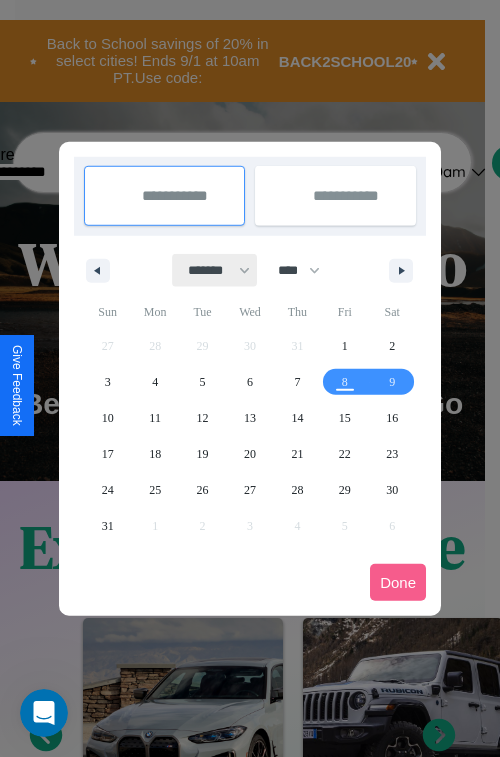 click on "******* ******** ***** ***** *** **** **** ****** ********* ******* ******** ********" at bounding box center [215, 270] 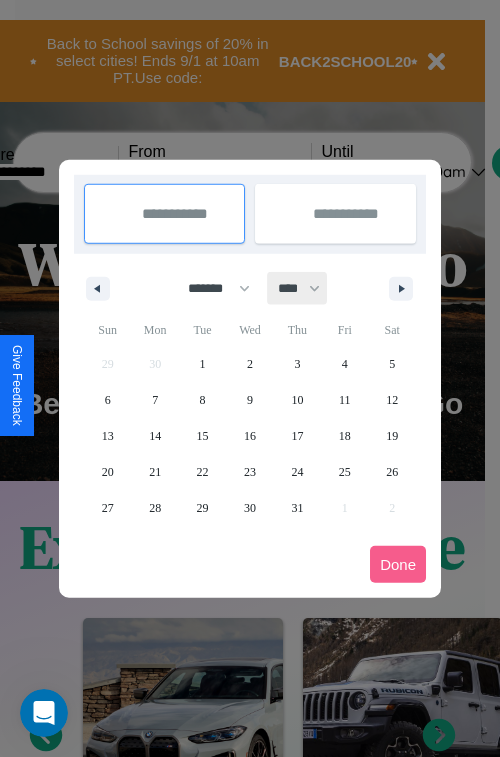 click on "**** **** **** **** **** **** **** **** **** **** **** **** **** **** **** **** **** **** **** **** **** **** **** **** **** **** **** **** **** **** **** **** **** **** **** **** **** **** **** **** **** **** **** **** **** **** **** **** **** **** **** **** **** **** **** **** **** **** **** **** **** **** **** **** **** **** **** **** **** **** **** **** **** **** **** **** **** **** **** **** **** **** **** **** **** **** **** **** **** **** **** **** **** **** **** **** **** **** **** **** **** **** **** **** **** **** **** **** **** **** **** **** **** **** **** **** **** **** **** **** ****" at bounding box center [298, 288] 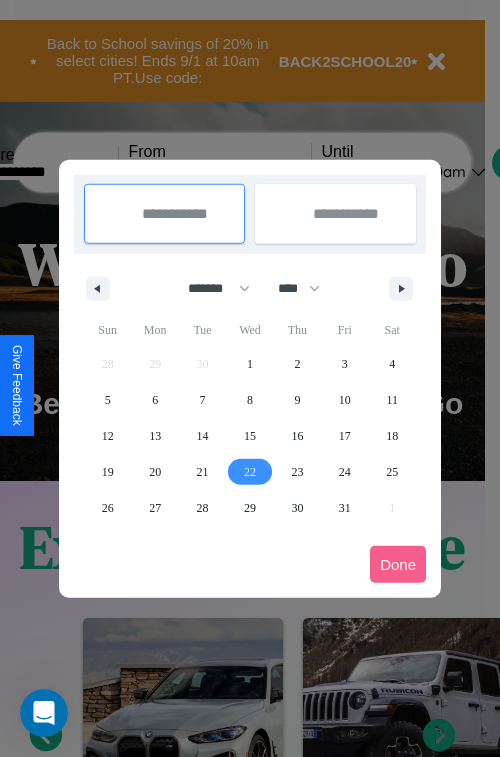 click on "22" at bounding box center (250, 472) 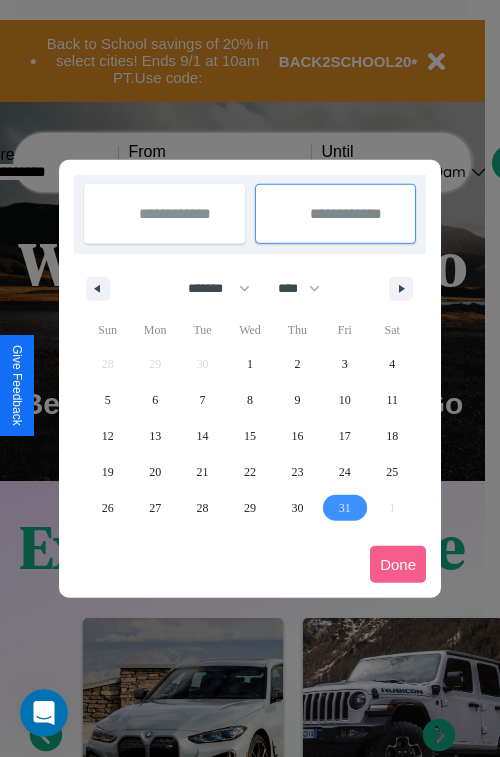 click on "31" at bounding box center [345, 508] 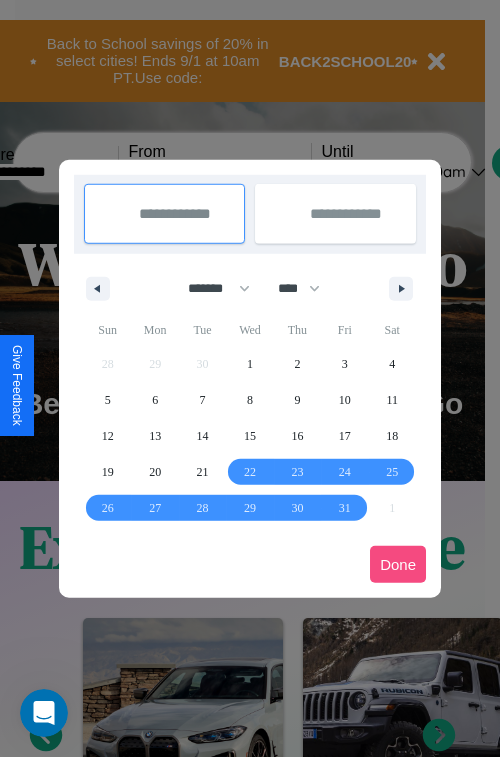click on "Done" at bounding box center (398, 564) 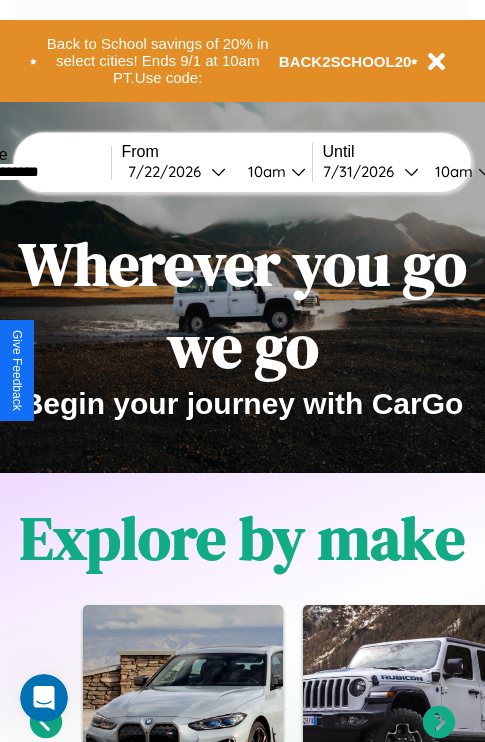click on "10am" at bounding box center [264, 171] 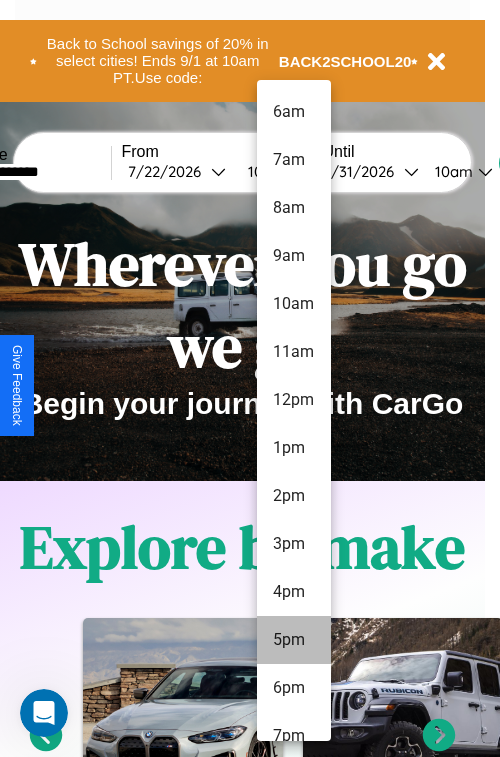 click on "5pm" at bounding box center (294, 640) 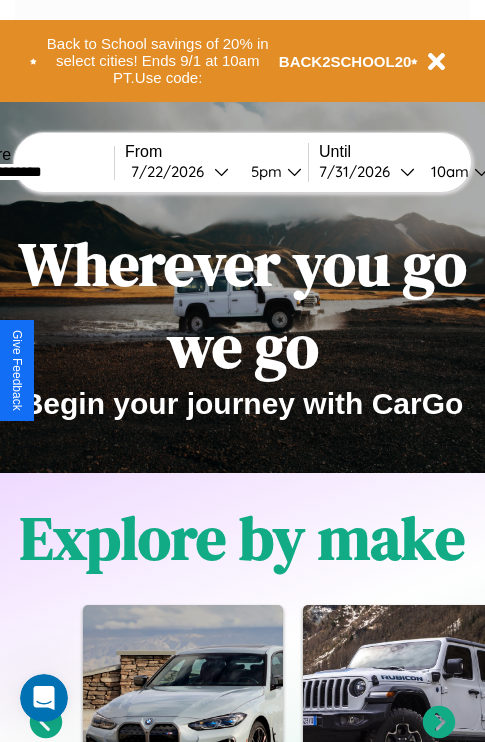 click on "10am" at bounding box center [447, 171] 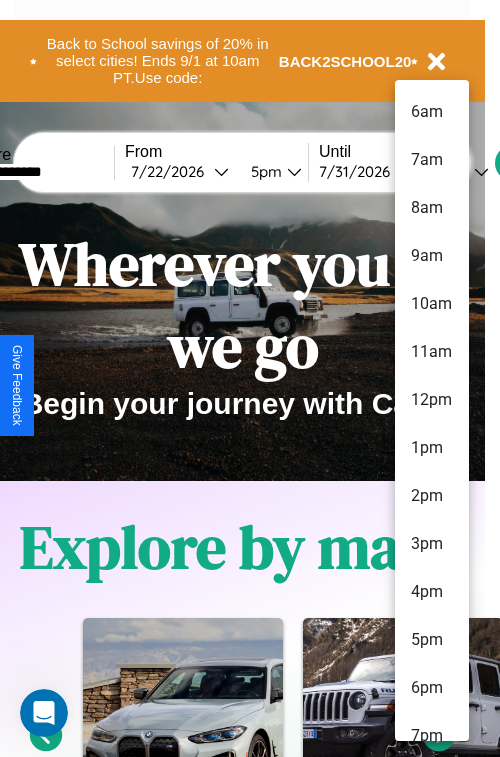 click on "7am" at bounding box center [432, 160] 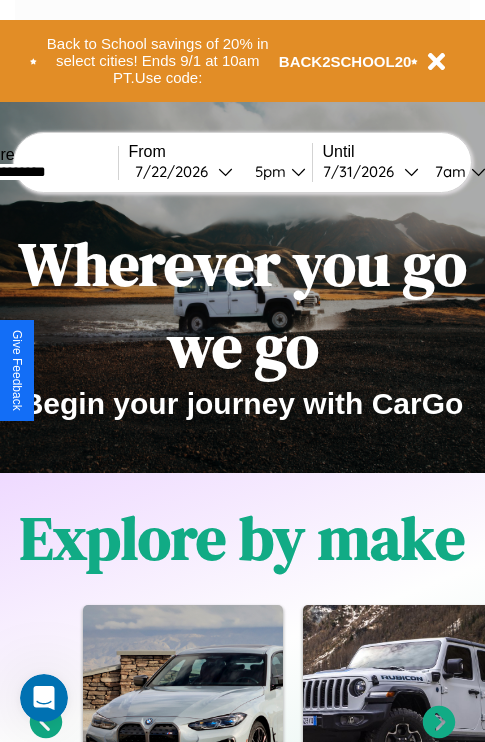 scroll, scrollTop: 0, scrollLeft: 68, axis: horizontal 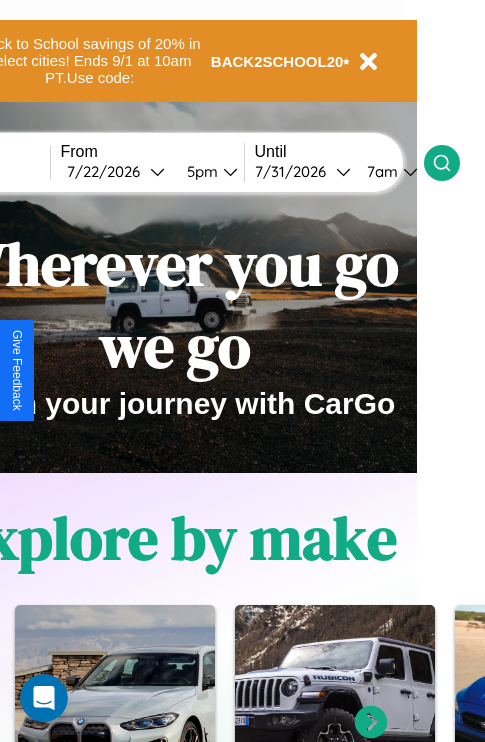 click 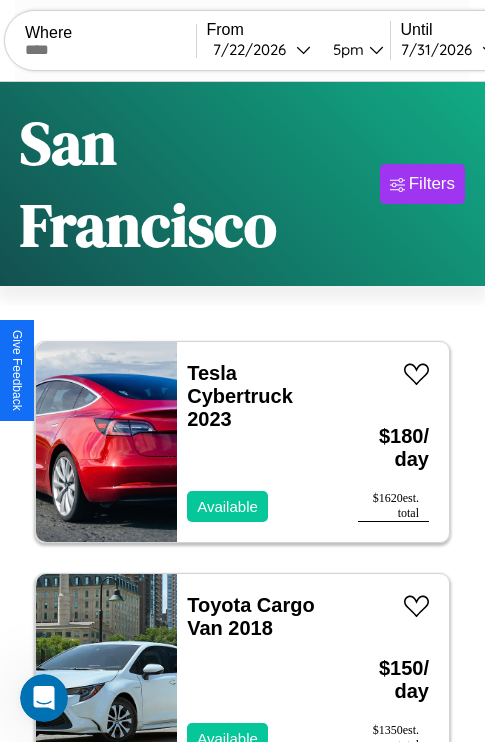 scroll, scrollTop: 52, scrollLeft: 0, axis: vertical 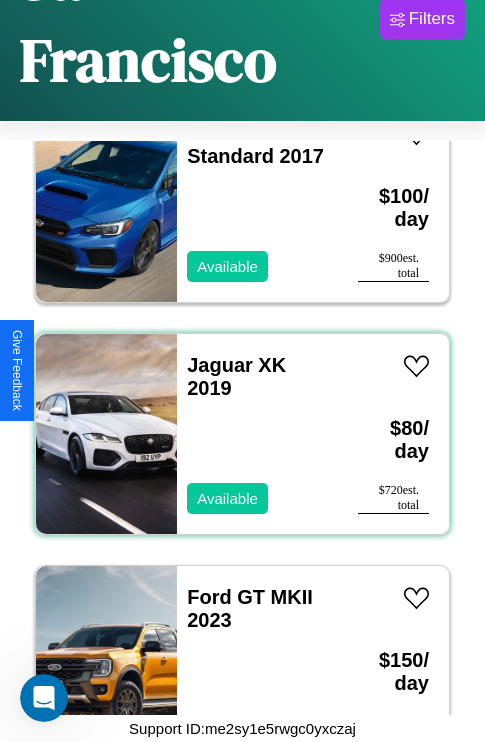 click on "Jaguar   XK   2019 Available" at bounding box center [257, 434] 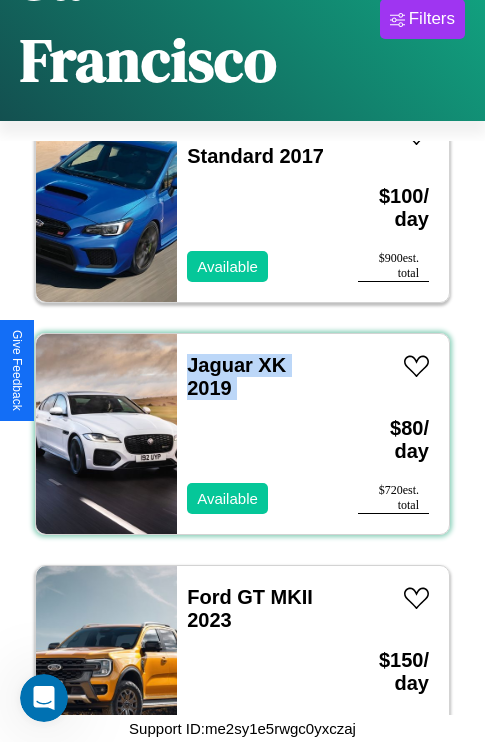 click on "Jaguar   XK   2019 Available" at bounding box center [257, 434] 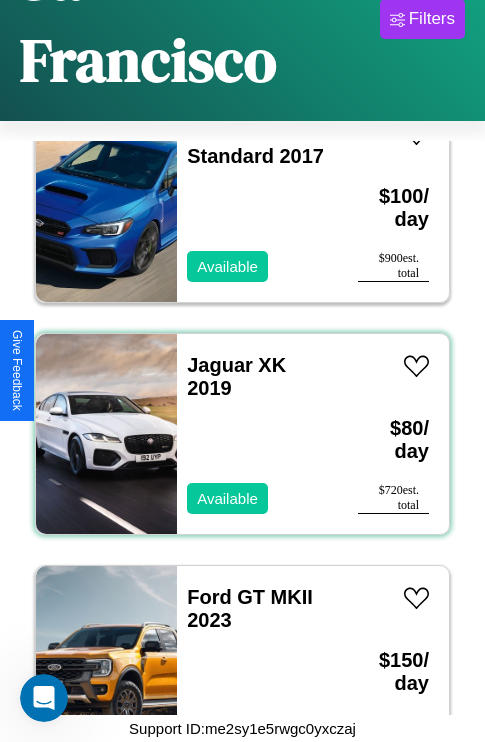 click on "Jaguar   XK   2019 Available" at bounding box center (257, 434) 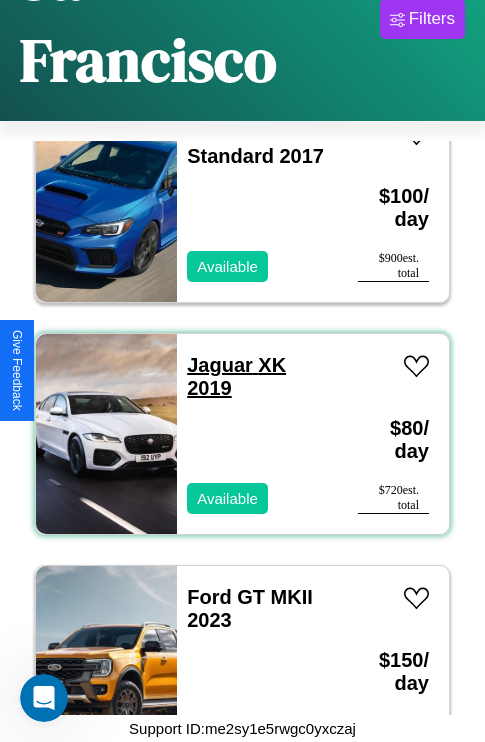 click on "Jaguar   XK   2019" at bounding box center [236, 376] 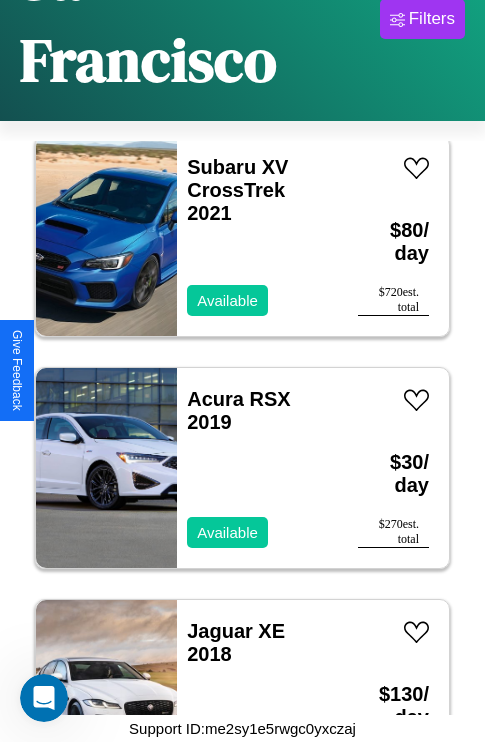 scroll, scrollTop: 22347, scrollLeft: 0, axis: vertical 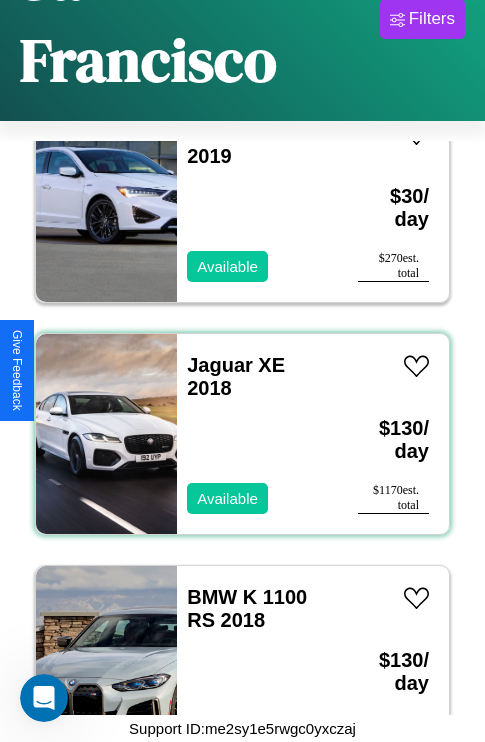 click on "Jaguar   XE   2018 Available" at bounding box center (257, 434) 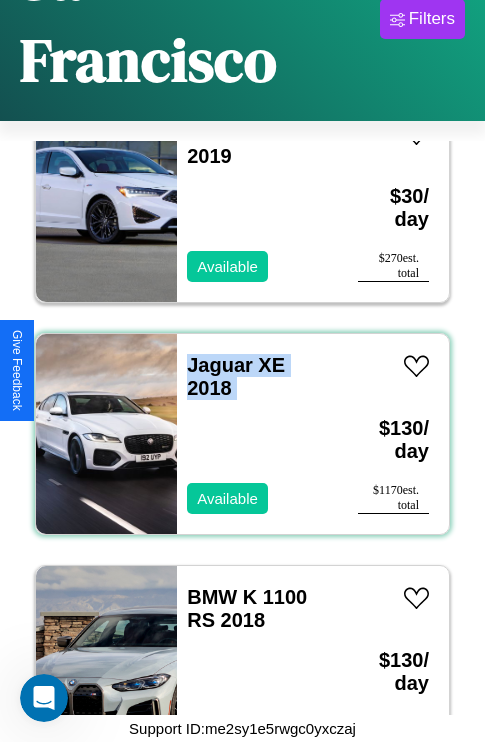 click on "Jaguar   XE   2018 Available" at bounding box center [257, 434] 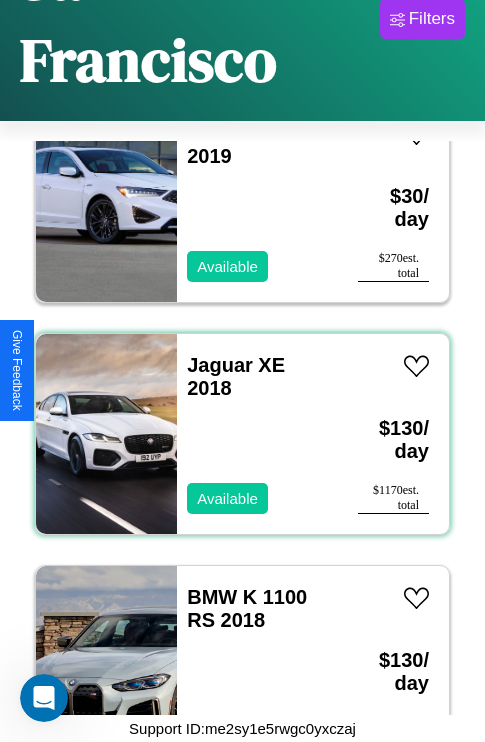click on "Jaguar   XE   2018 Available" at bounding box center [257, 434] 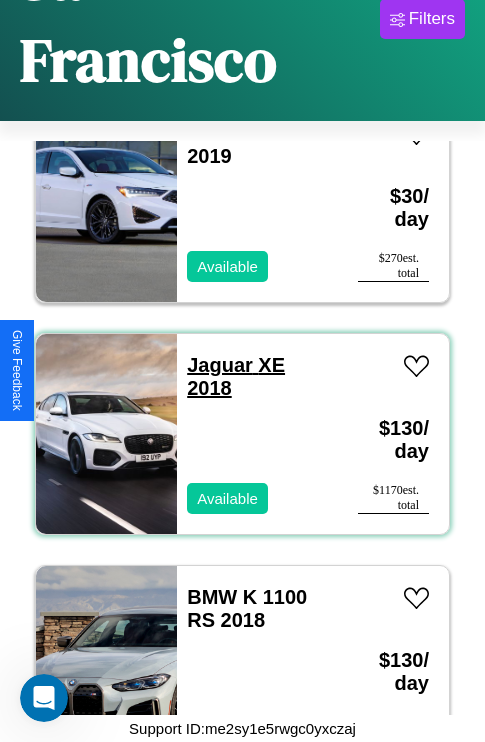 click on "Jaguar   XE   2018" at bounding box center (236, 376) 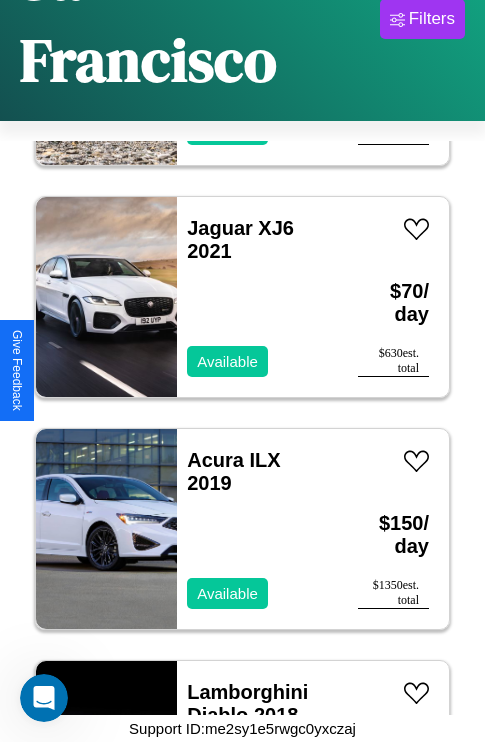 scroll, scrollTop: 17475, scrollLeft: 0, axis: vertical 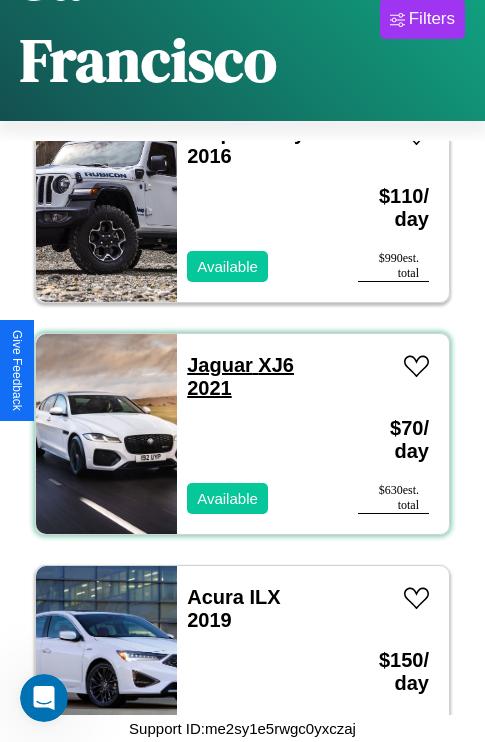 click on "Jaguar   XJ6   2021" at bounding box center [240, 376] 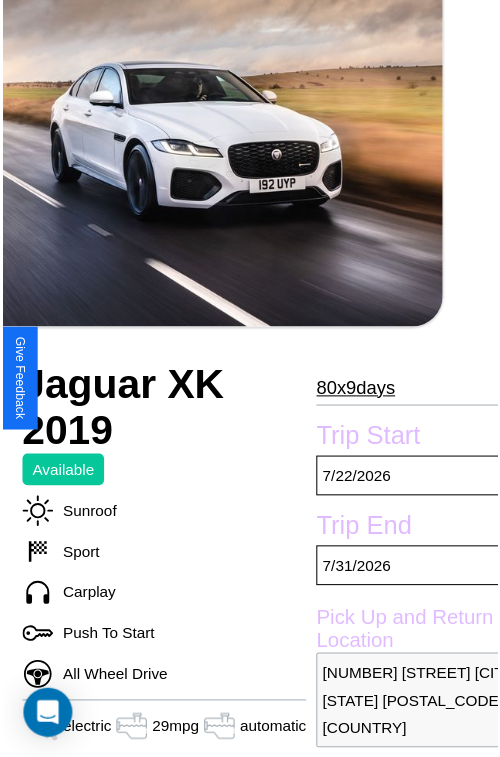 scroll, scrollTop: 221, scrollLeft: 96, axis: both 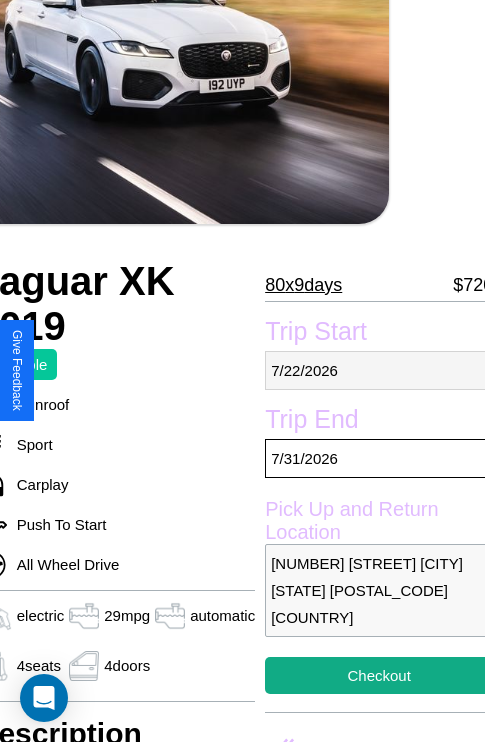 click on "[DATE]" at bounding box center [379, 370] 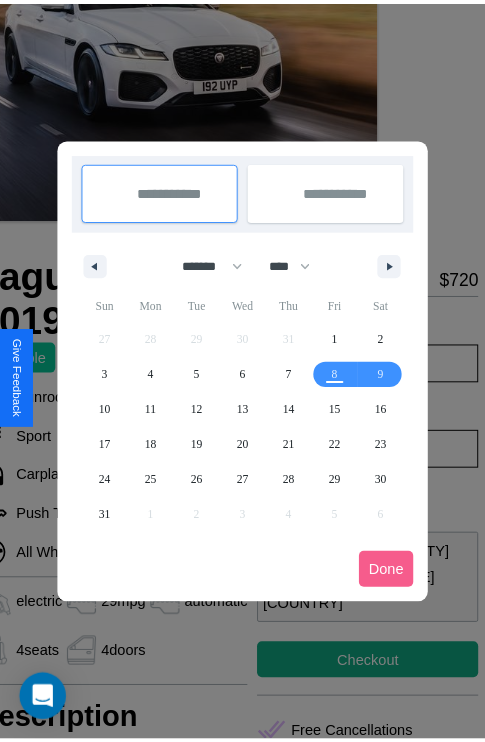 scroll, scrollTop: 0, scrollLeft: 96, axis: horizontal 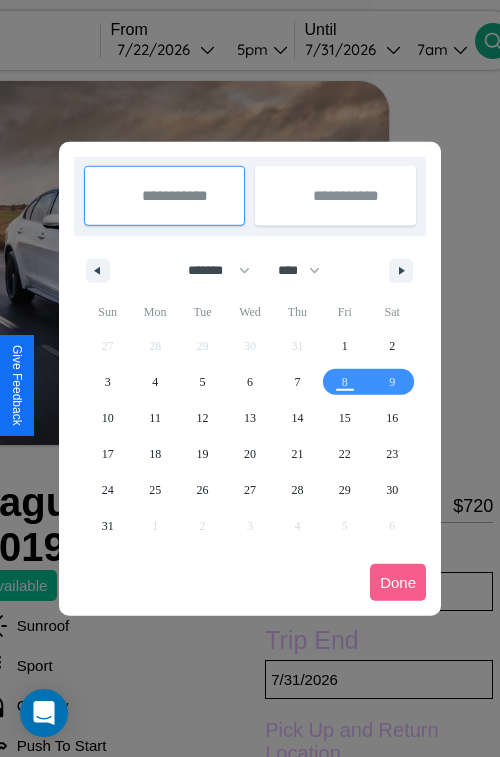 click at bounding box center [250, 378] 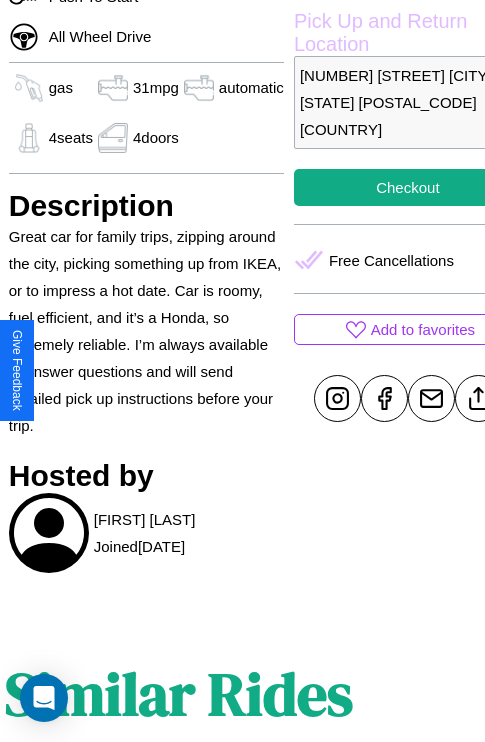 scroll, scrollTop: 710, scrollLeft: 64, axis: both 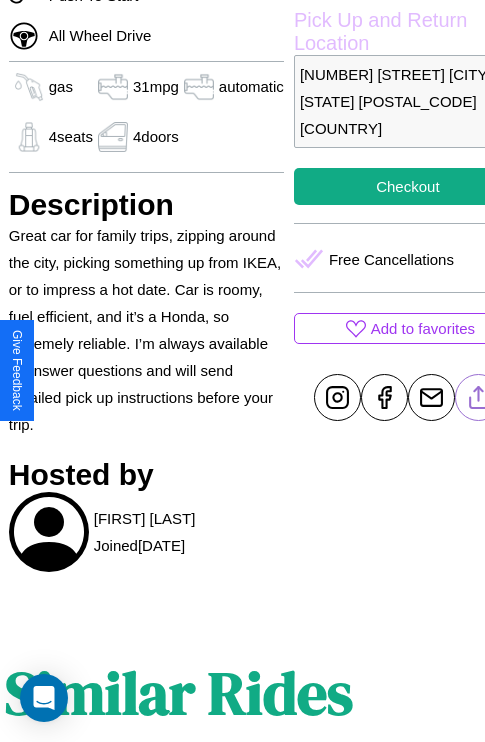 click 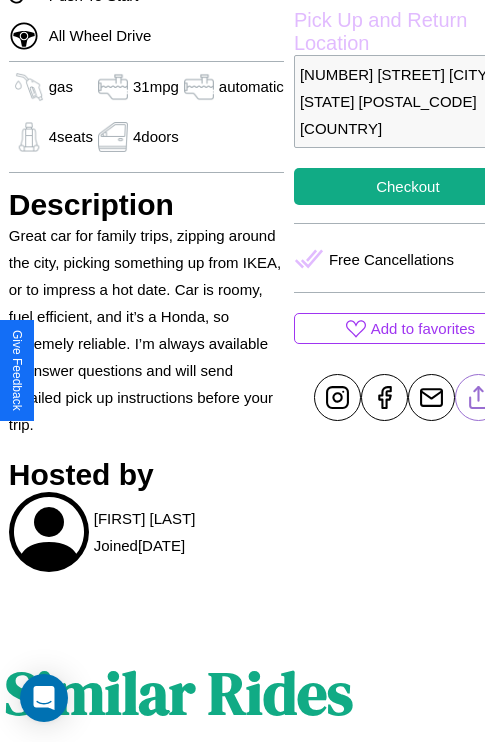 scroll, scrollTop: 499, scrollLeft: 84, axis: both 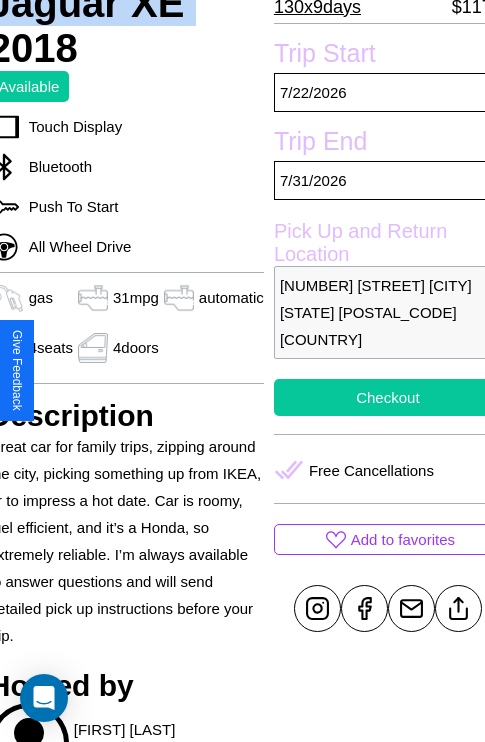 click on "Checkout" at bounding box center [388, 397] 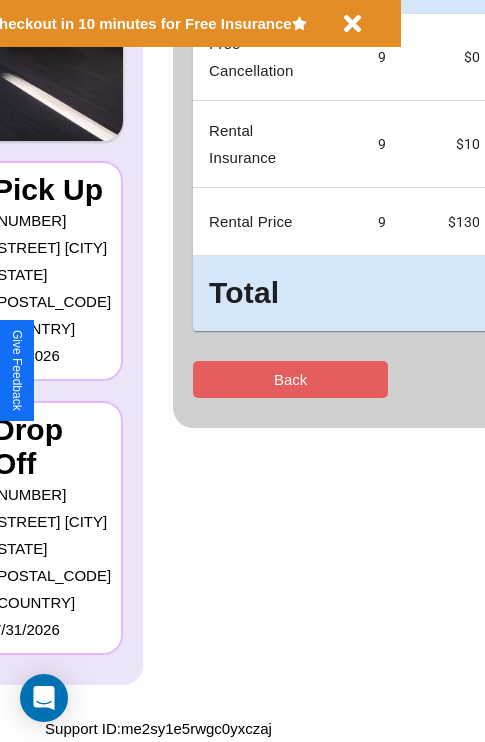 scroll, scrollTop: 0, scrollLeft: 0, axis: both 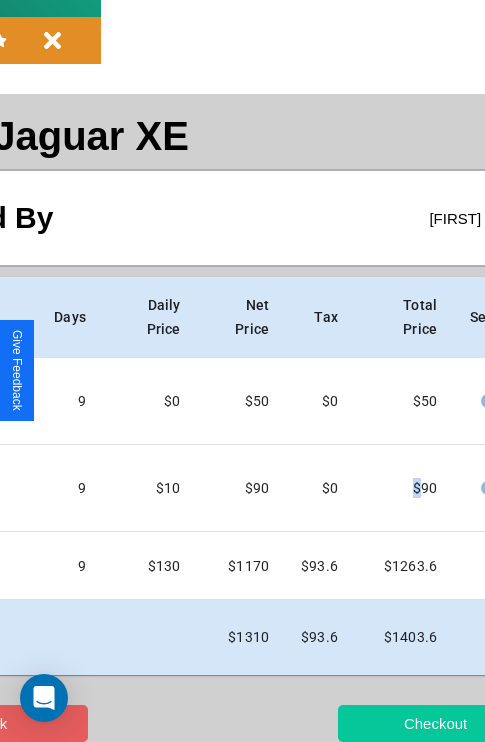 click on "Checkout" at bounding box center (435, 723) 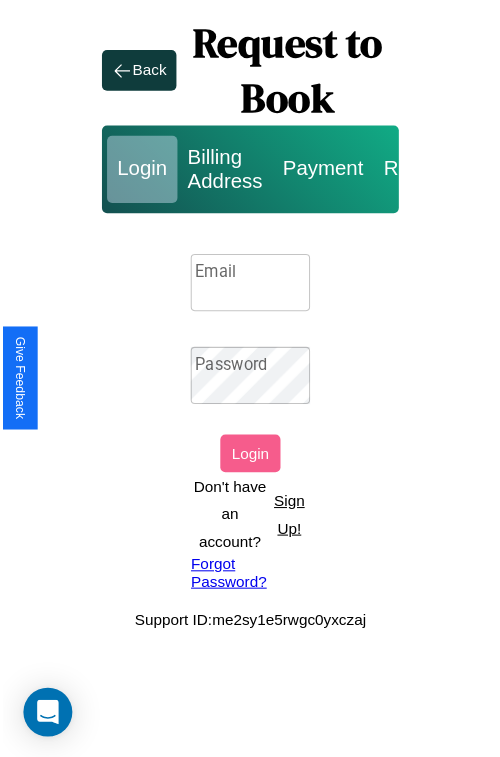 scroll, scrollTop: 0, scrollLeft: 0, axis: both 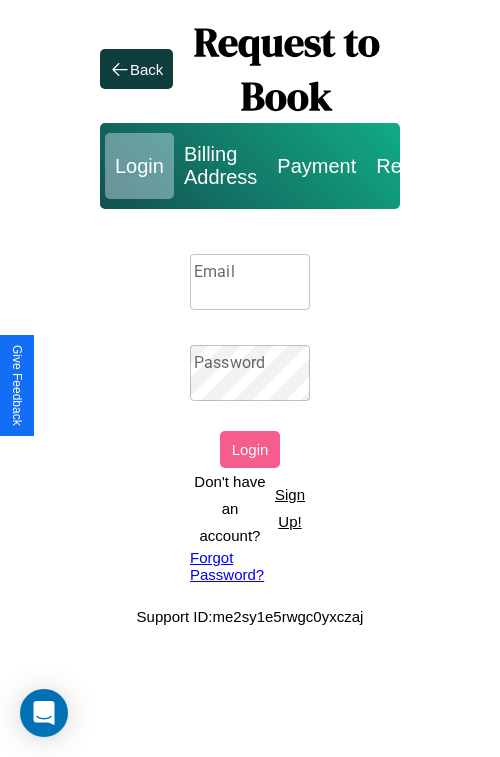 click on "Sign Up!" at bounding box center [290, 508] 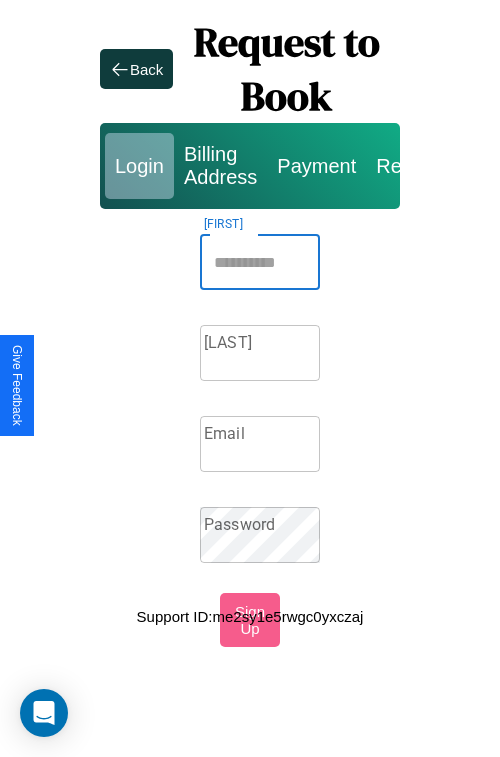 click on "Firstname" at bounding box center (260, 262) 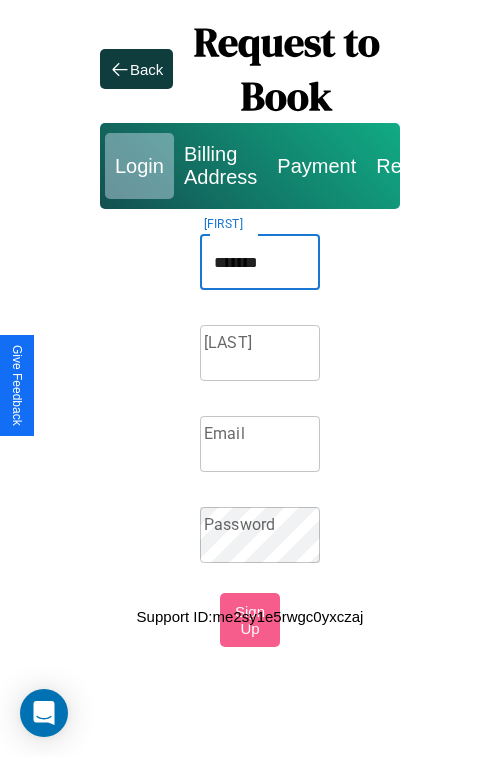 type on "*******" 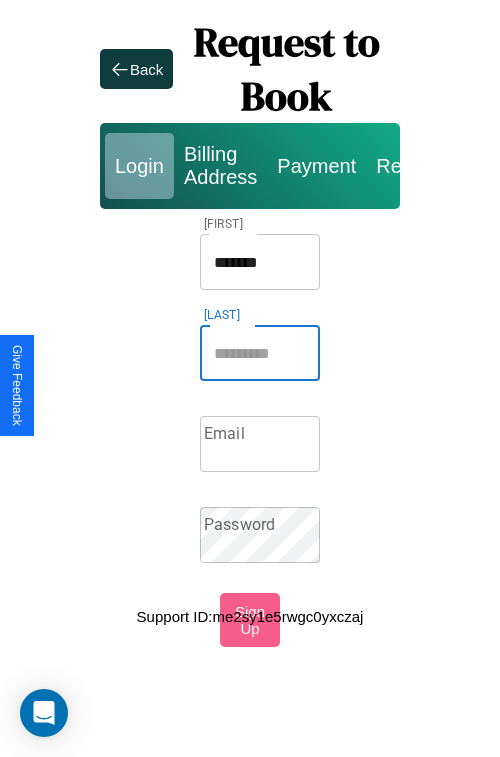 click on "Lastname" at bounding box center [260, 353] 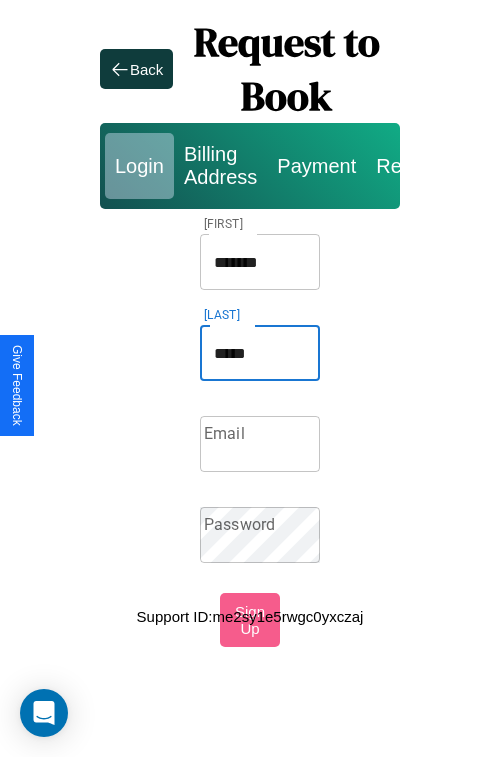 type on "*****" 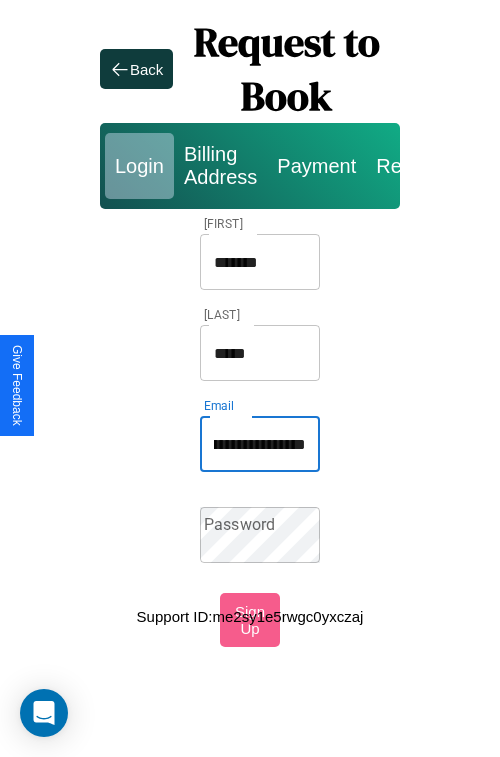 scroll, scrollTop: 0, scrollLeft: 106, axis: horizontal 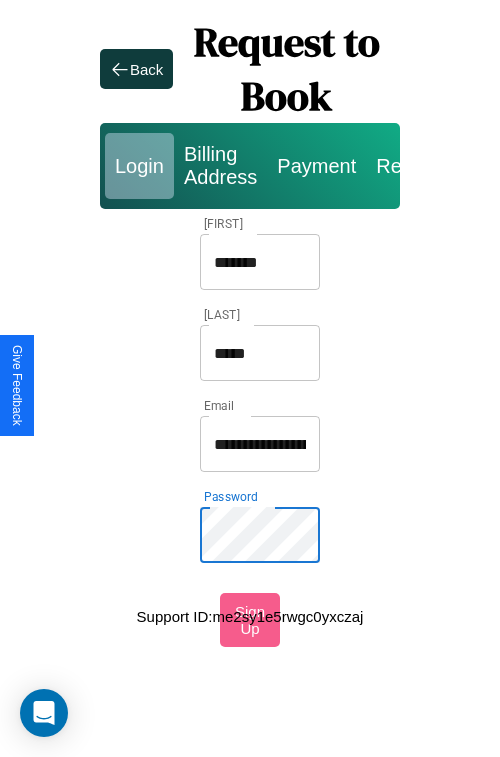 click on "*******" at bounding box center [260, 262] 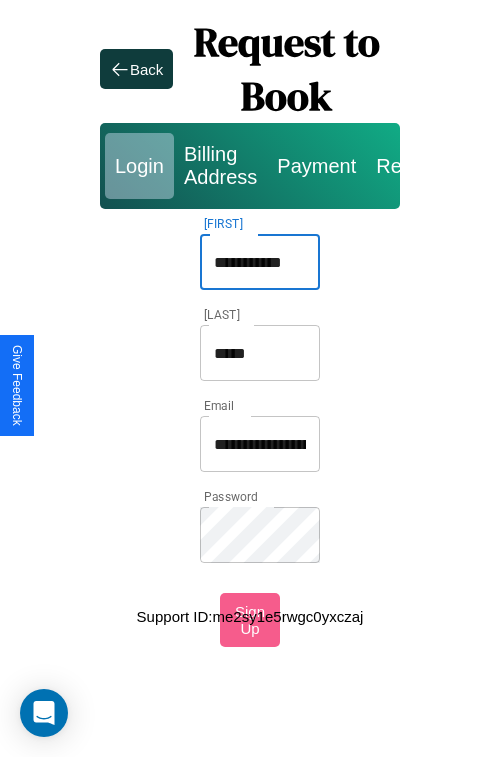 type on "**********" 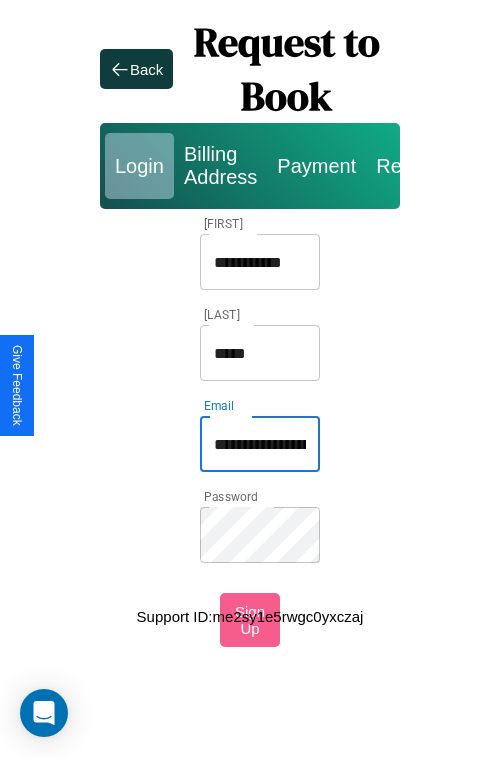 click on "**********" at bounding box center (260, 444) 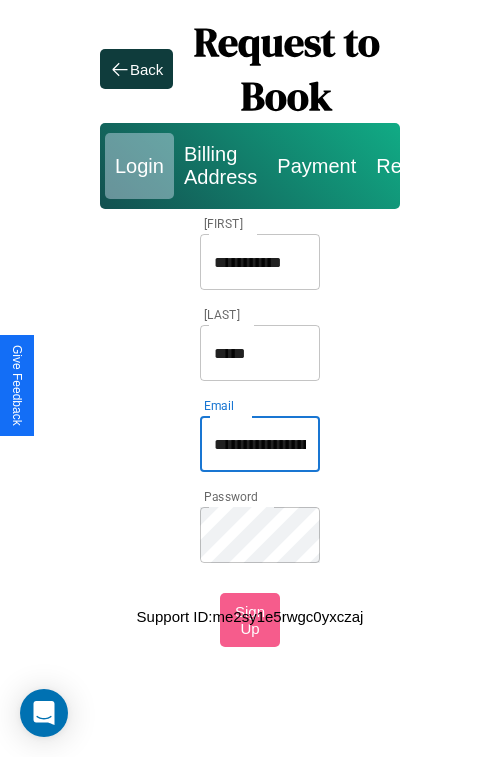 type on "**********" 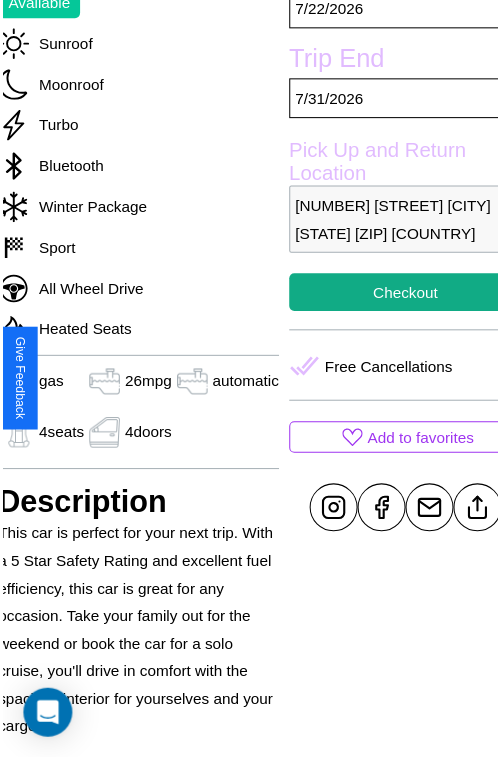 scroll, scrollTop: 641, scrollLeft: 84, axis: both 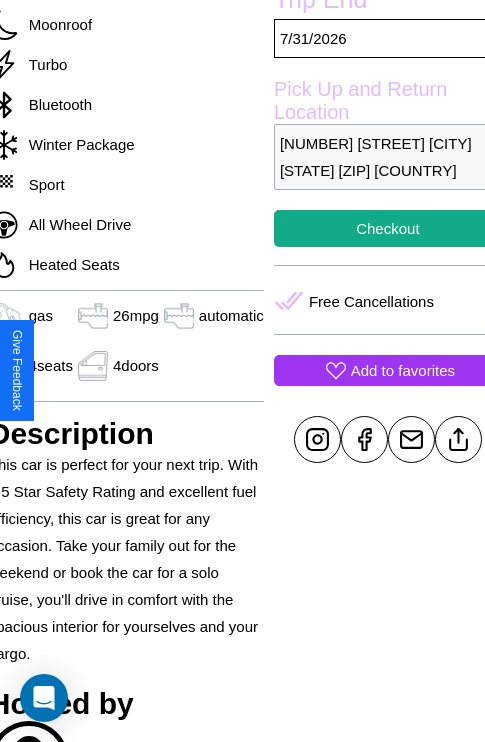 click on "Add to favorites" at bounding box center (403, 370) 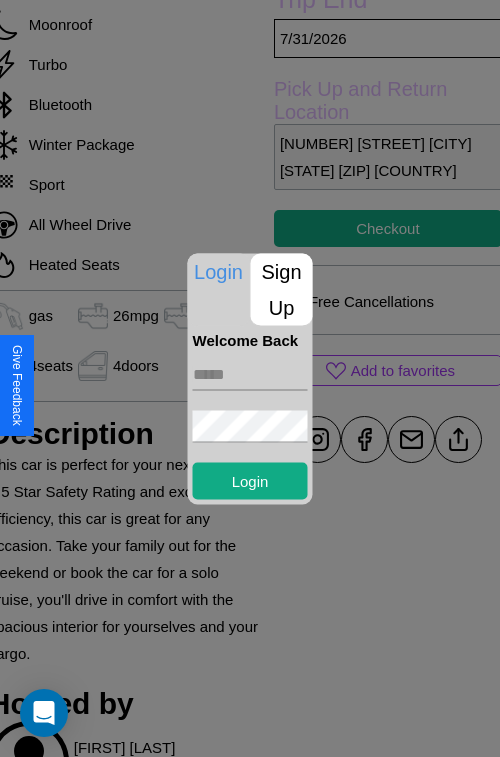 click on "Sign Up" at bounding box center (282, 289) 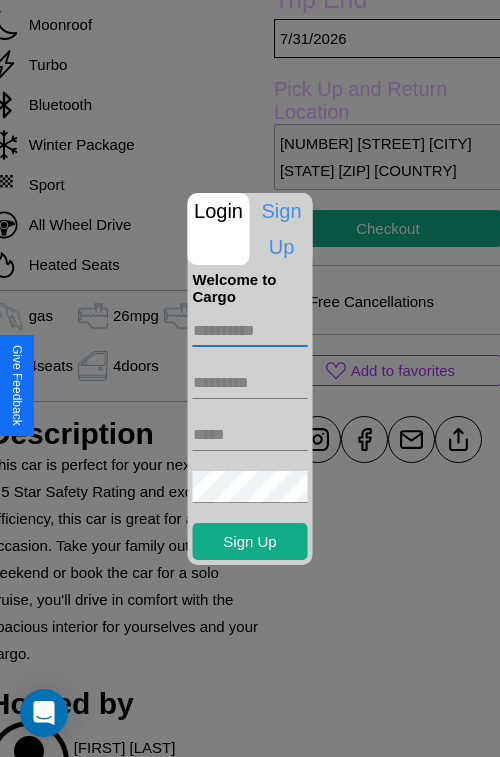 click at bounding box center (250, 331) 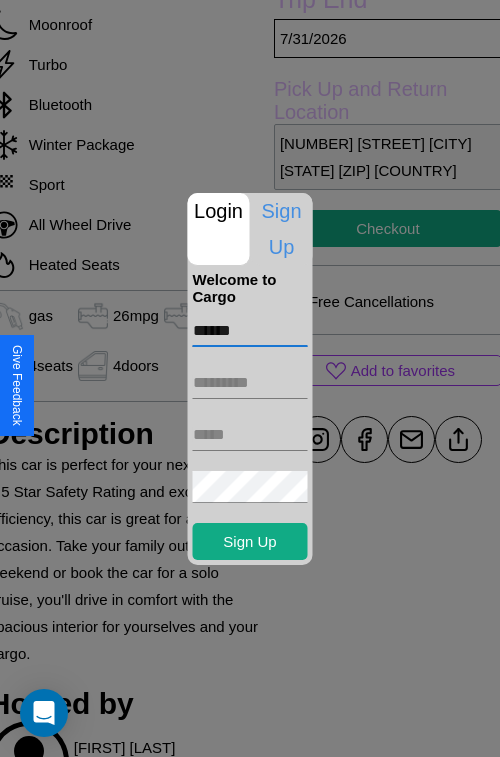 type on "******" 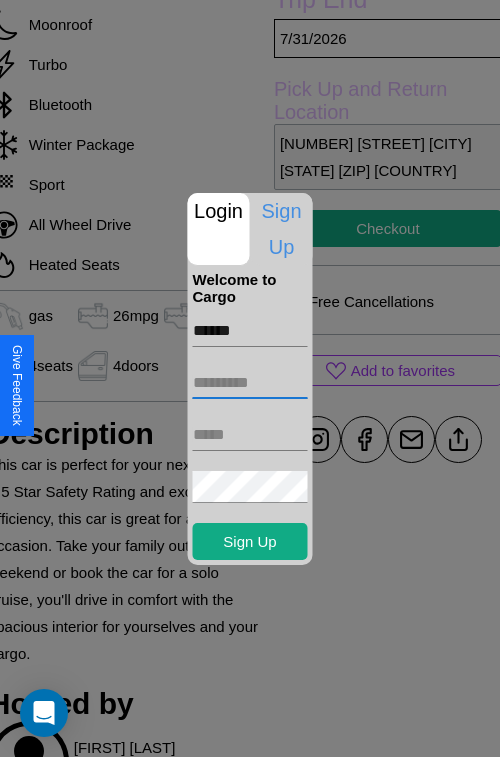 click at bounding box center [250, 383] 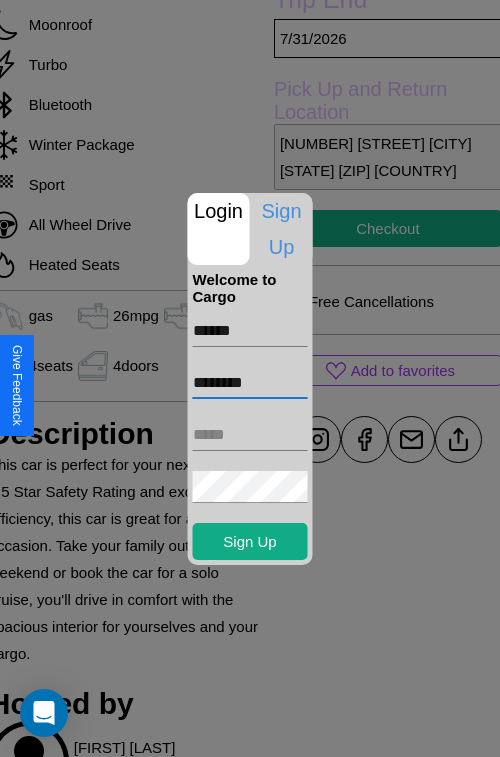 type on "********" 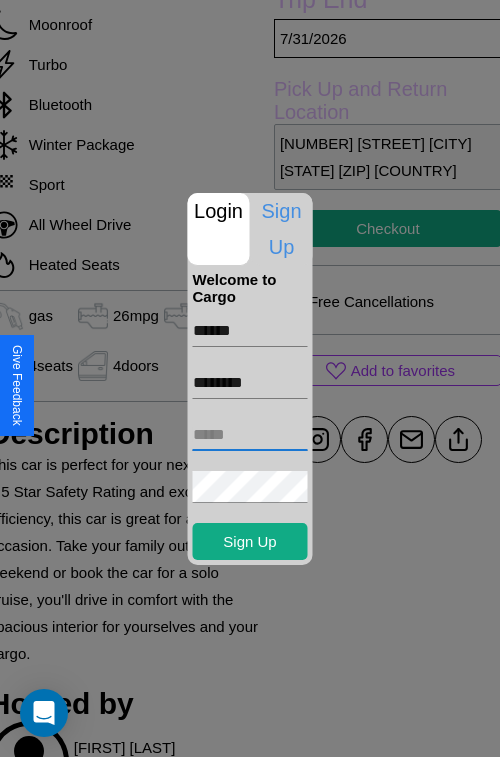 click at bounding box center (250, 435) 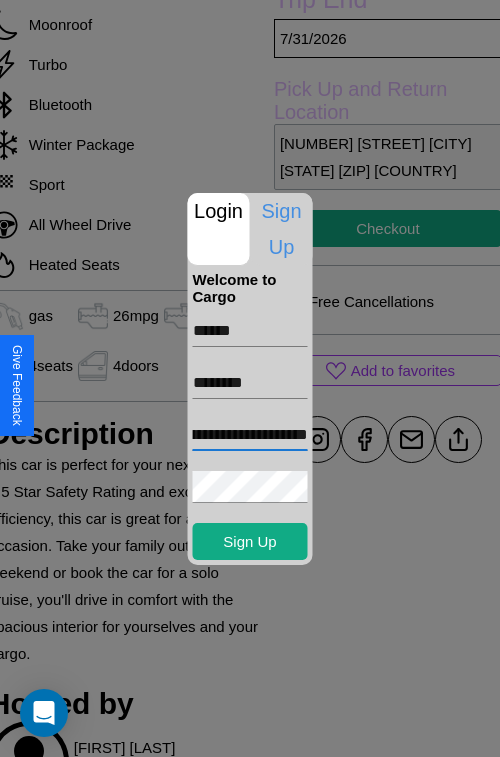 scroll, scrollTop: 0, scrollLeft: 92, axis: horizontal 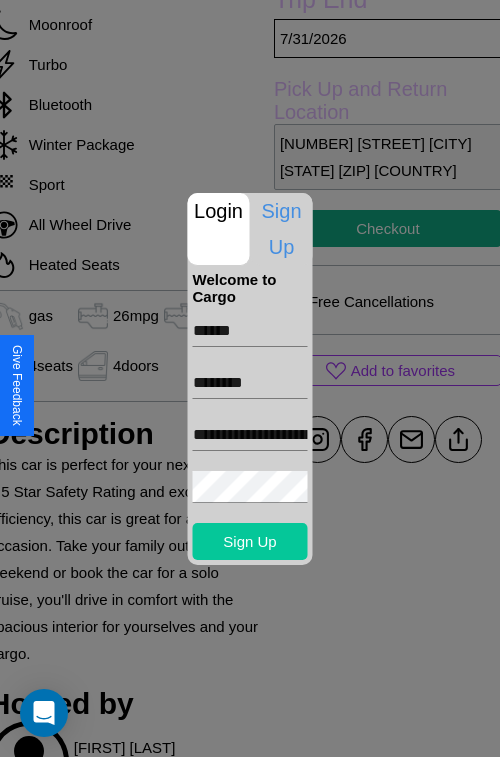 click on "Sign Up" at bounding box center [250, 541] 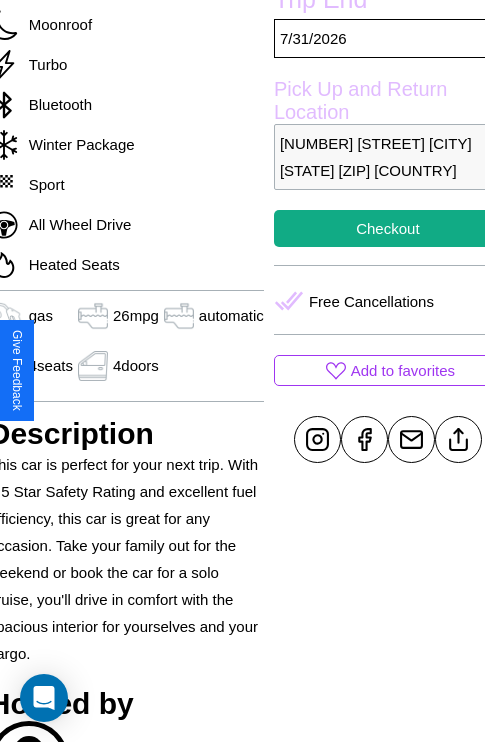 scroll, scrollTop: 499, scrollLeft: 84, axis: both 